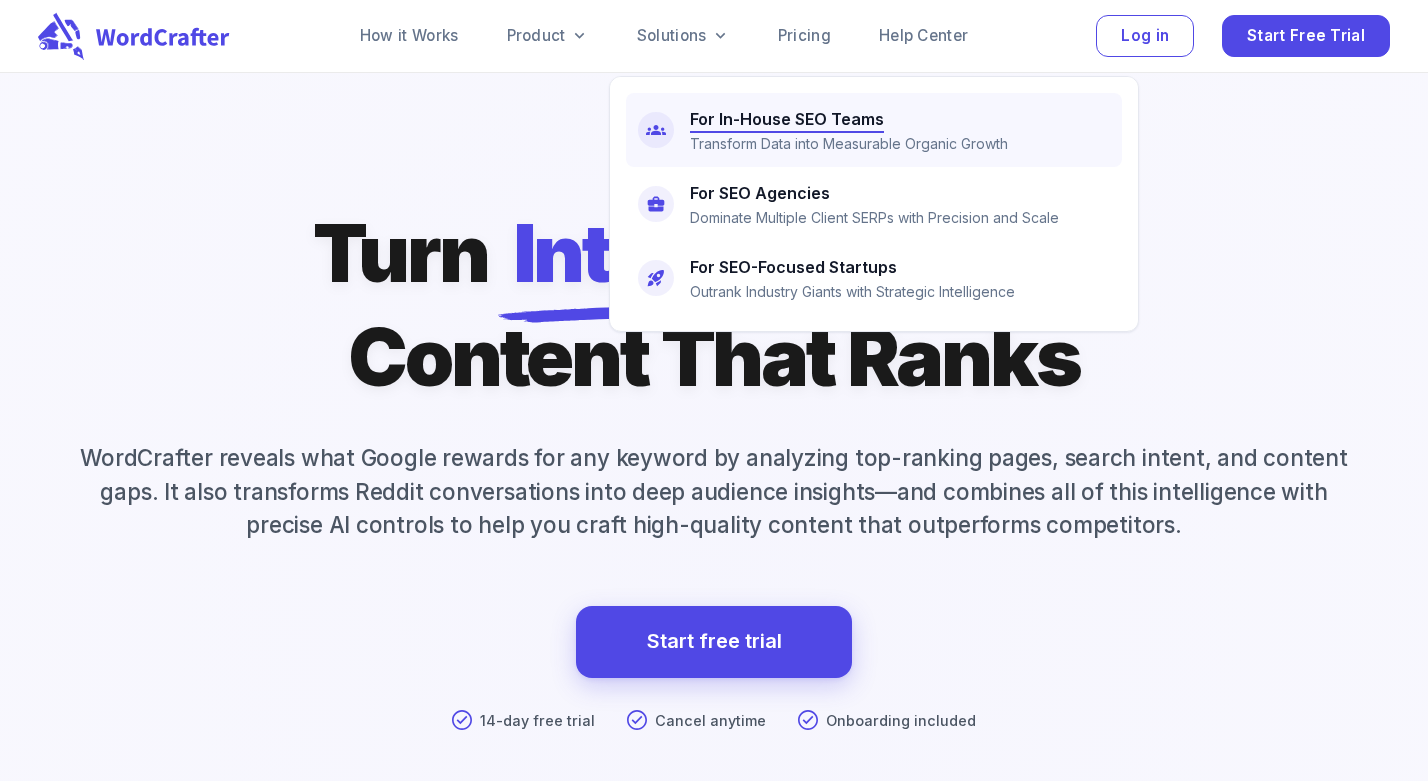 scroll, scrollTop: 0, scrollLeft: 0, axis: both 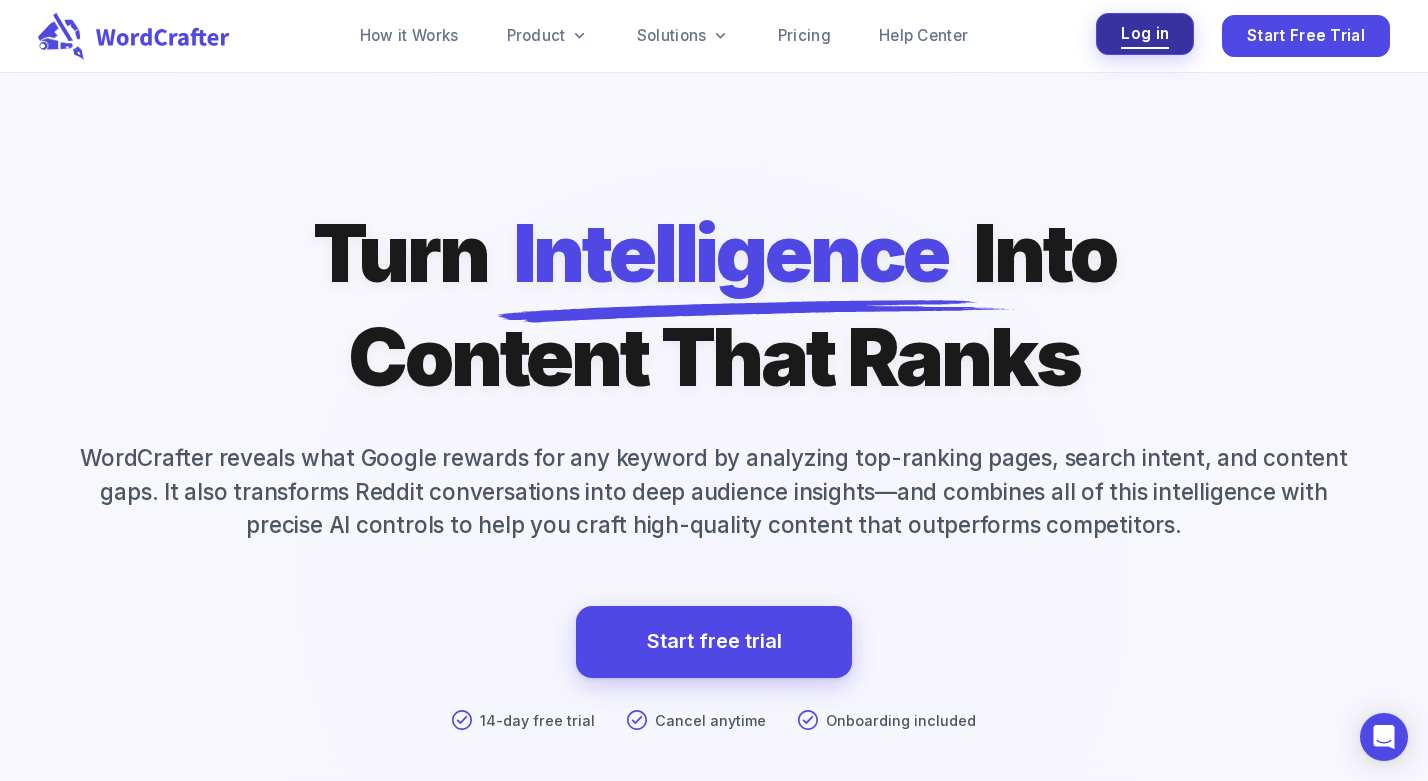 click on "Log in" at bounding box center (1145, 34) 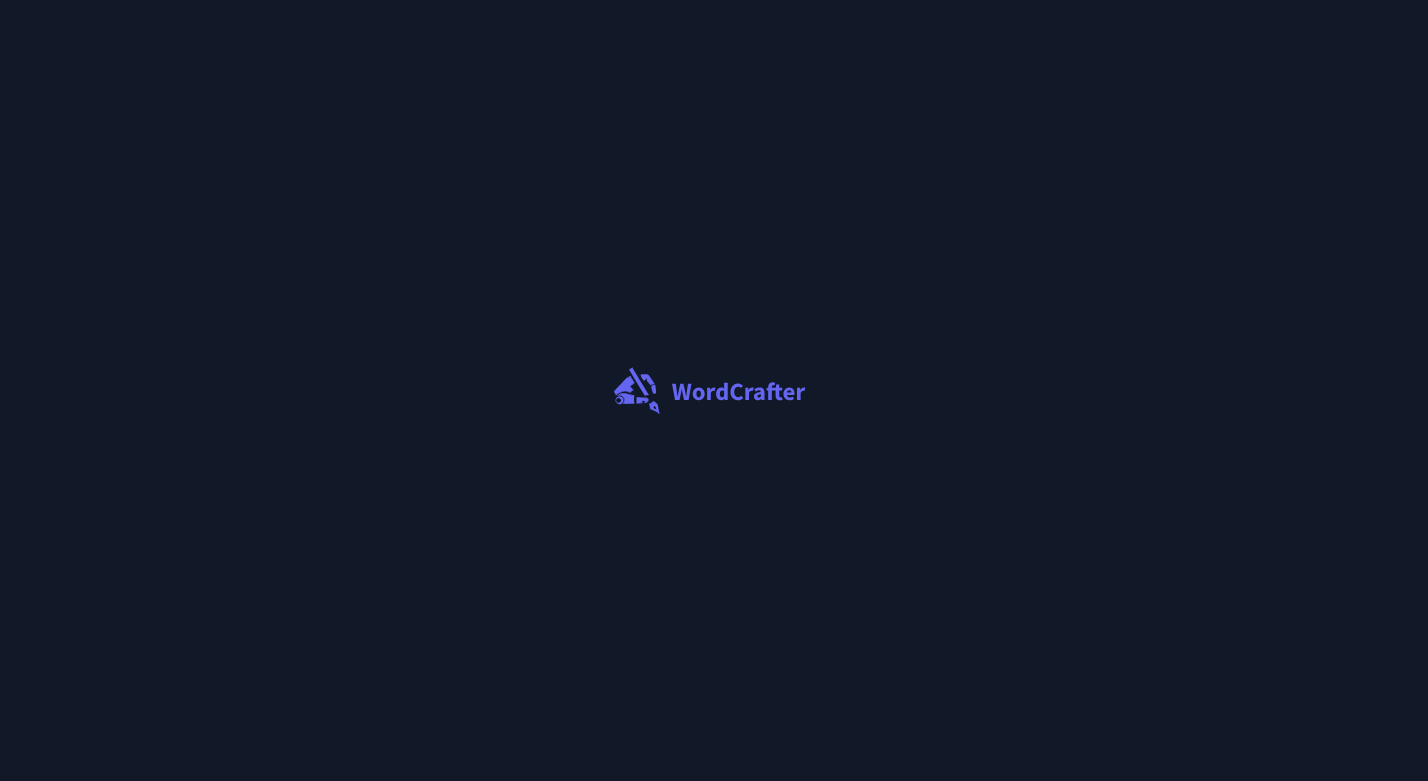 scroll, scrollTop: 0, scrollLeft: 0, axis: both 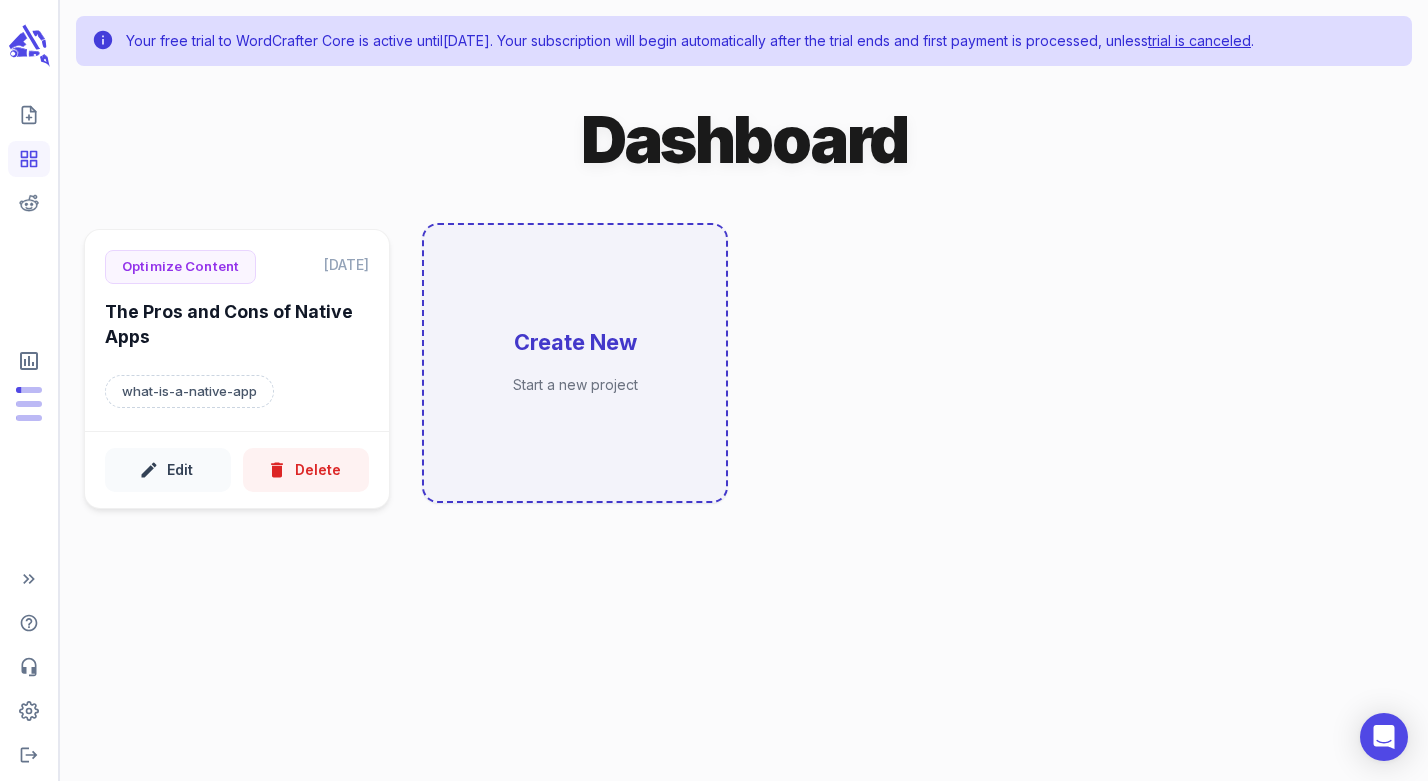click on "Create New" at bounding box center [575, 343] 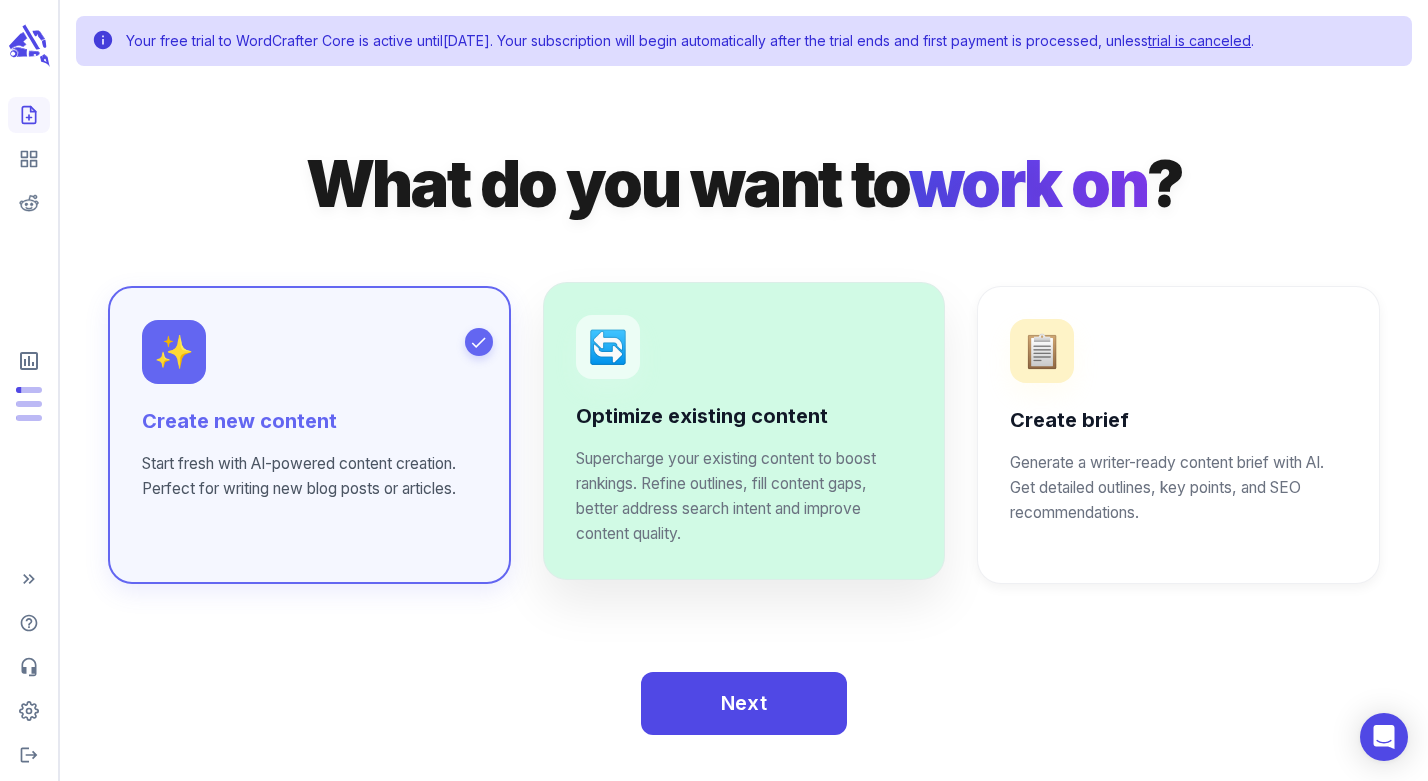 click on "Optimize existing content" at bounding box center (744, 417) 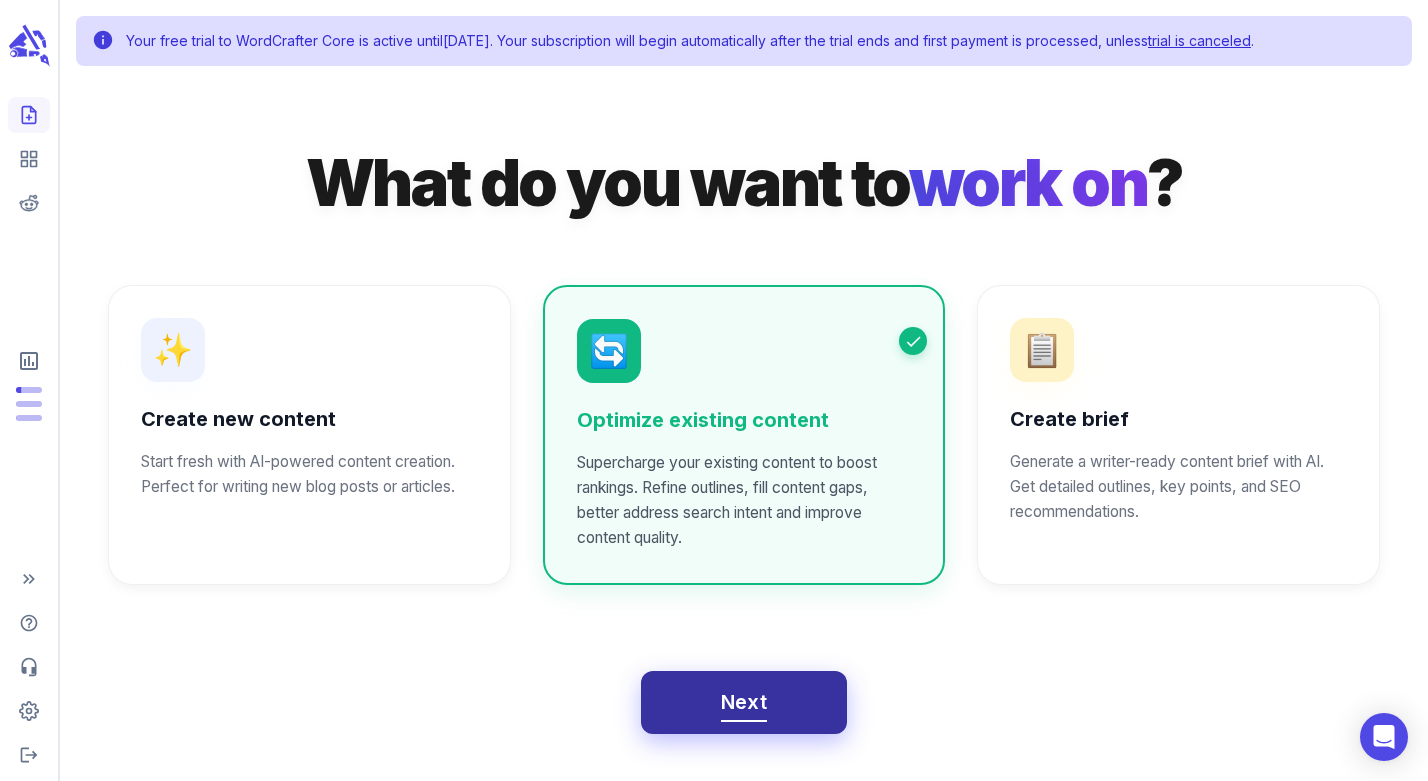 click on "Next" at bounding box center [744, 703] 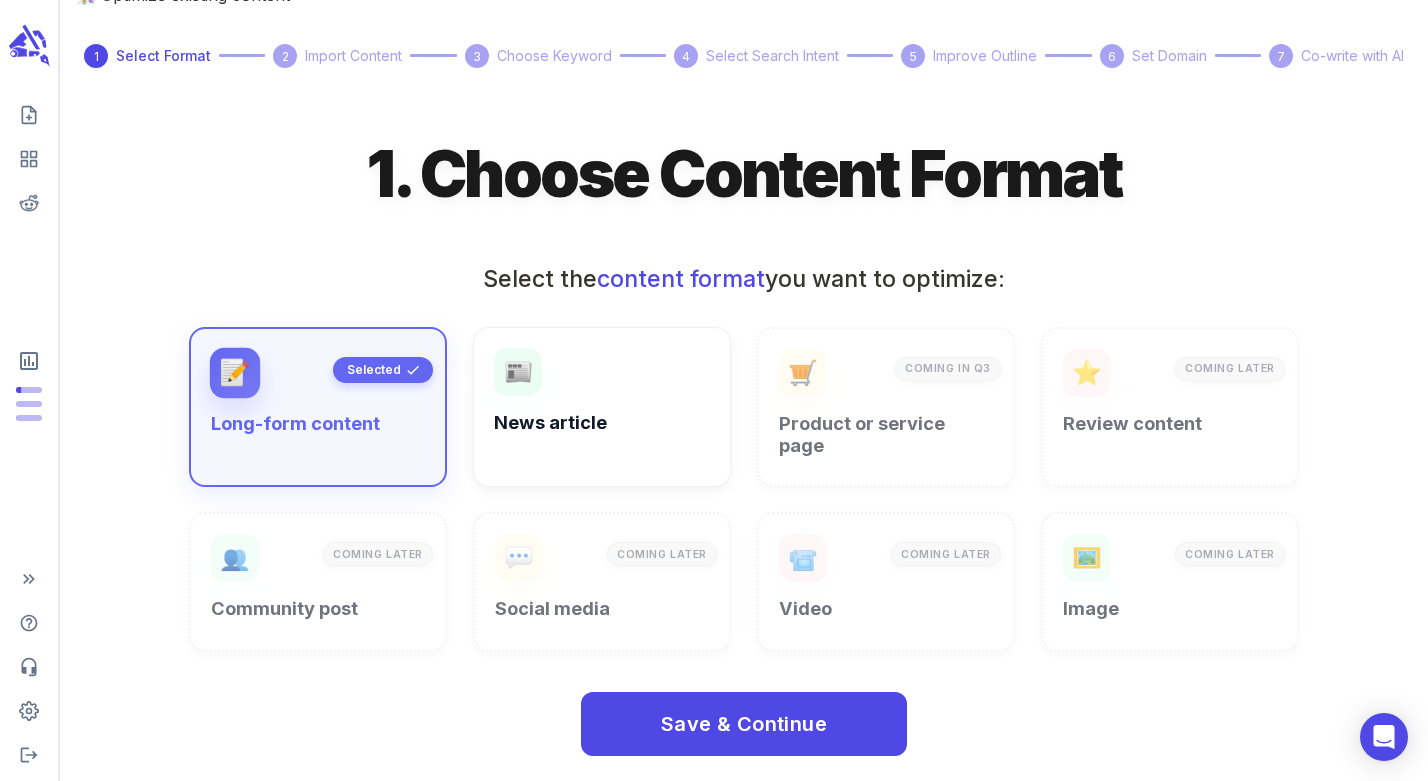 scroll, scrollTop: 123, scrollLeft: 0, axis: vertical 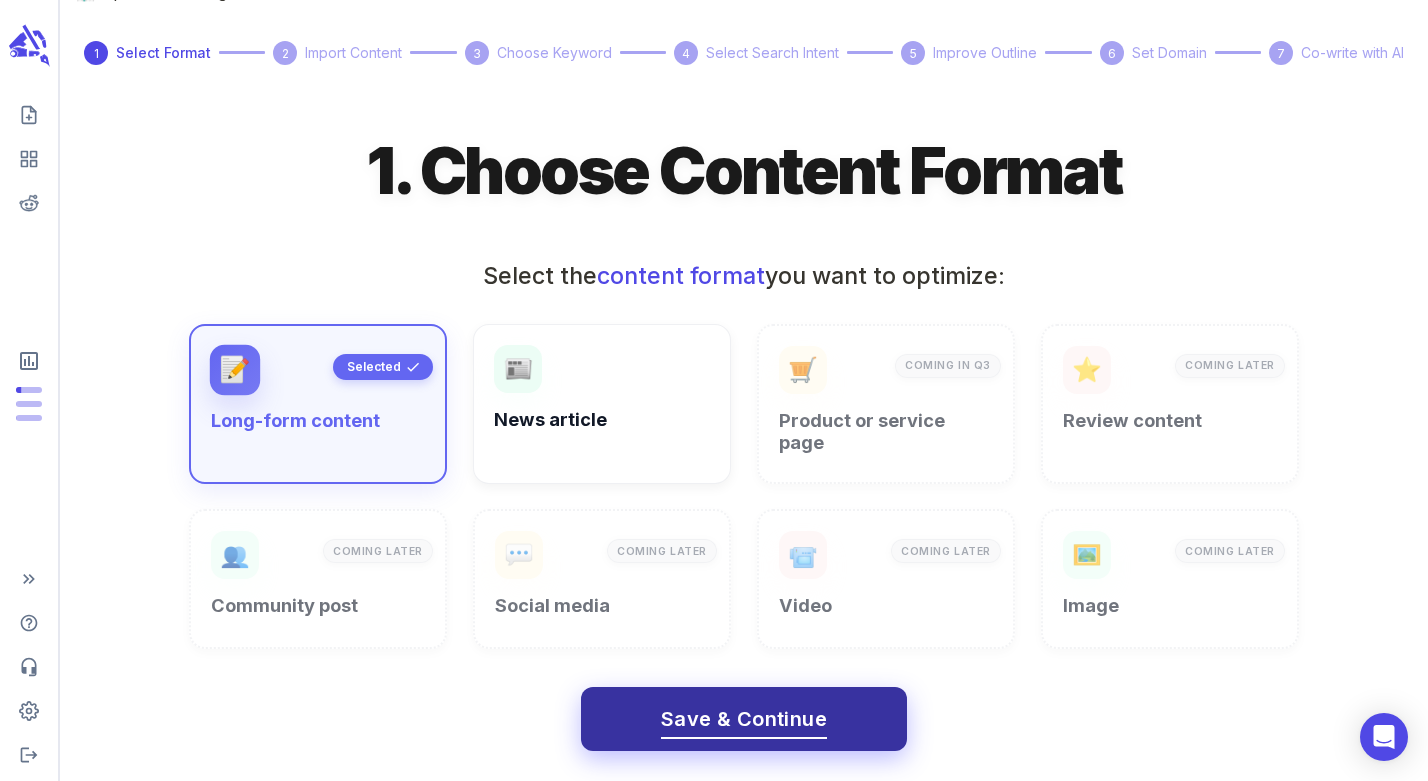 click on "Save & Continue" at bounding box center (744, 719) 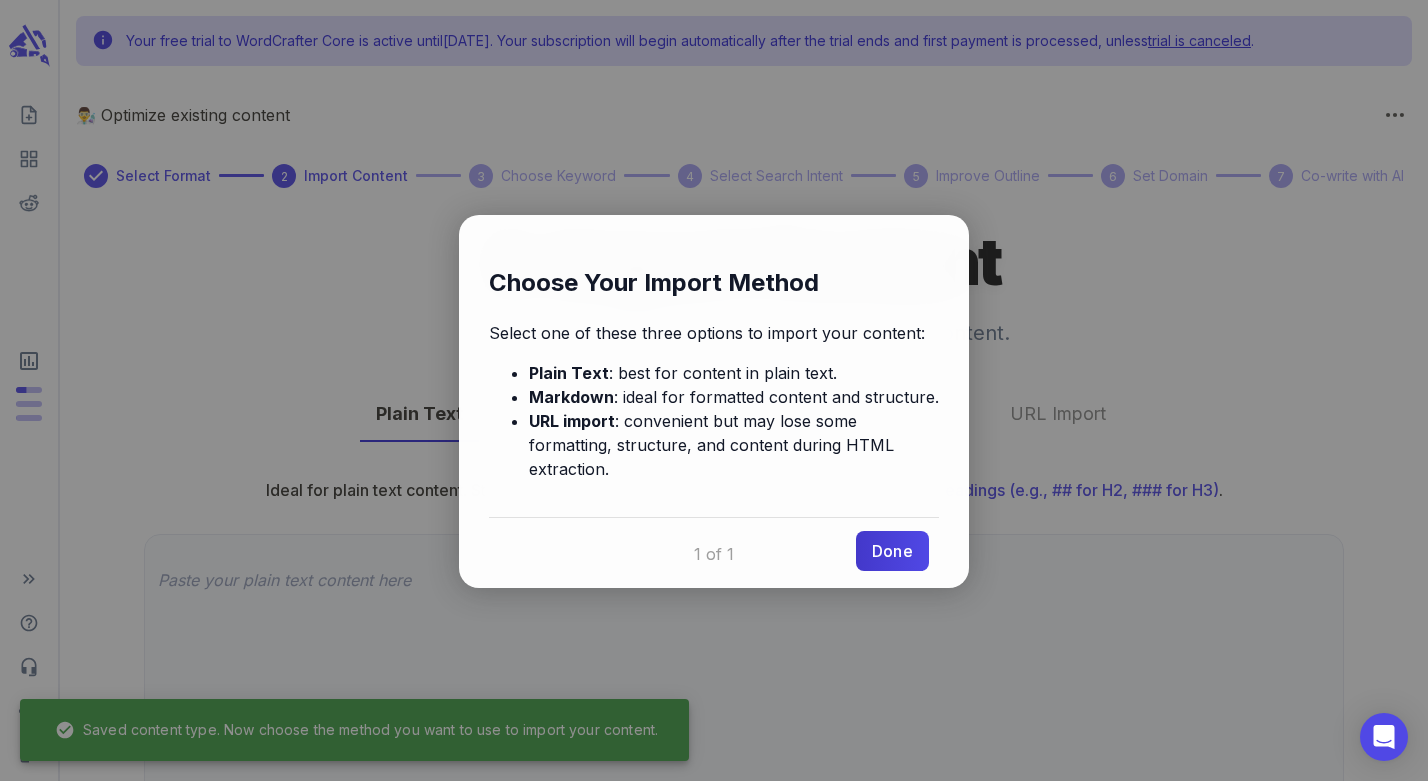 click on "Done" at bounding box center (892, 551) 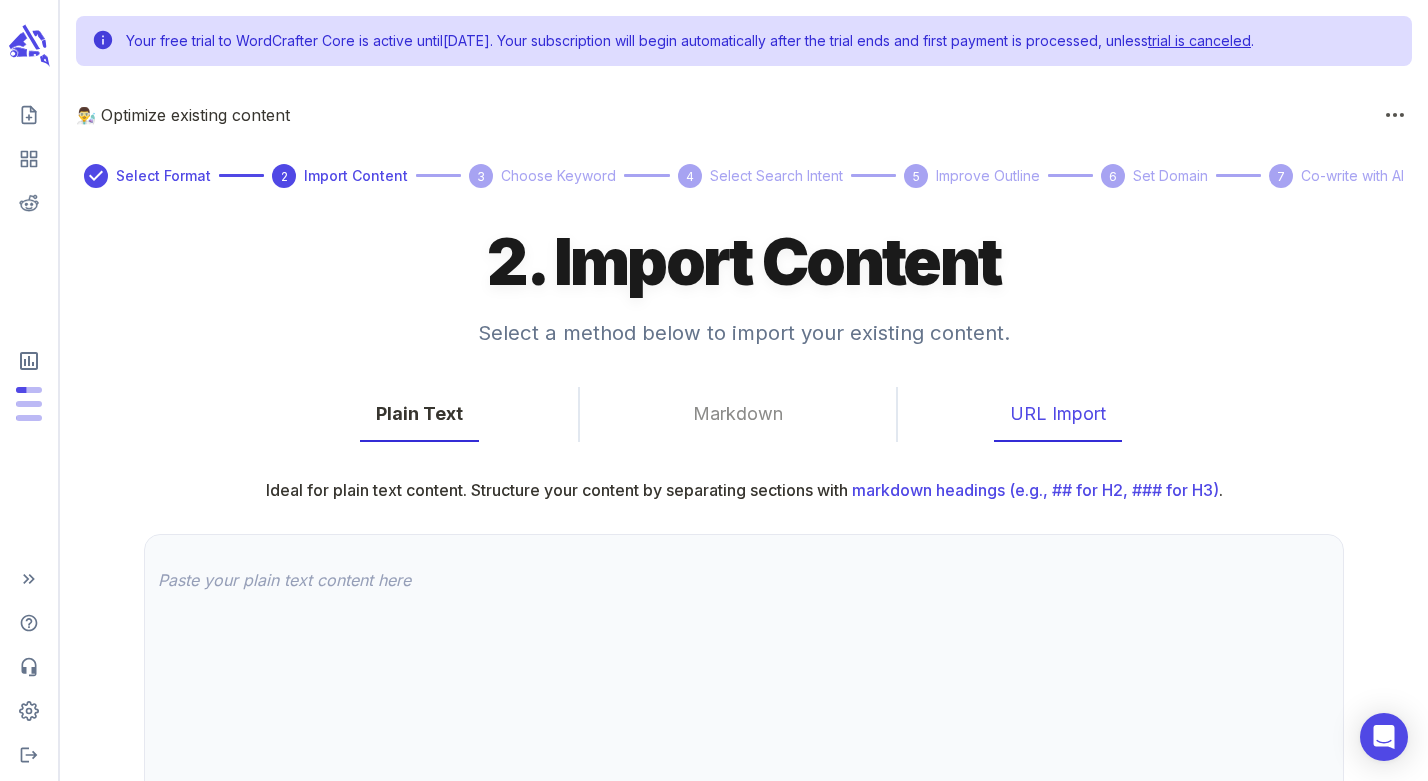 click on "URL Import" at bounding box center [1058, 414] 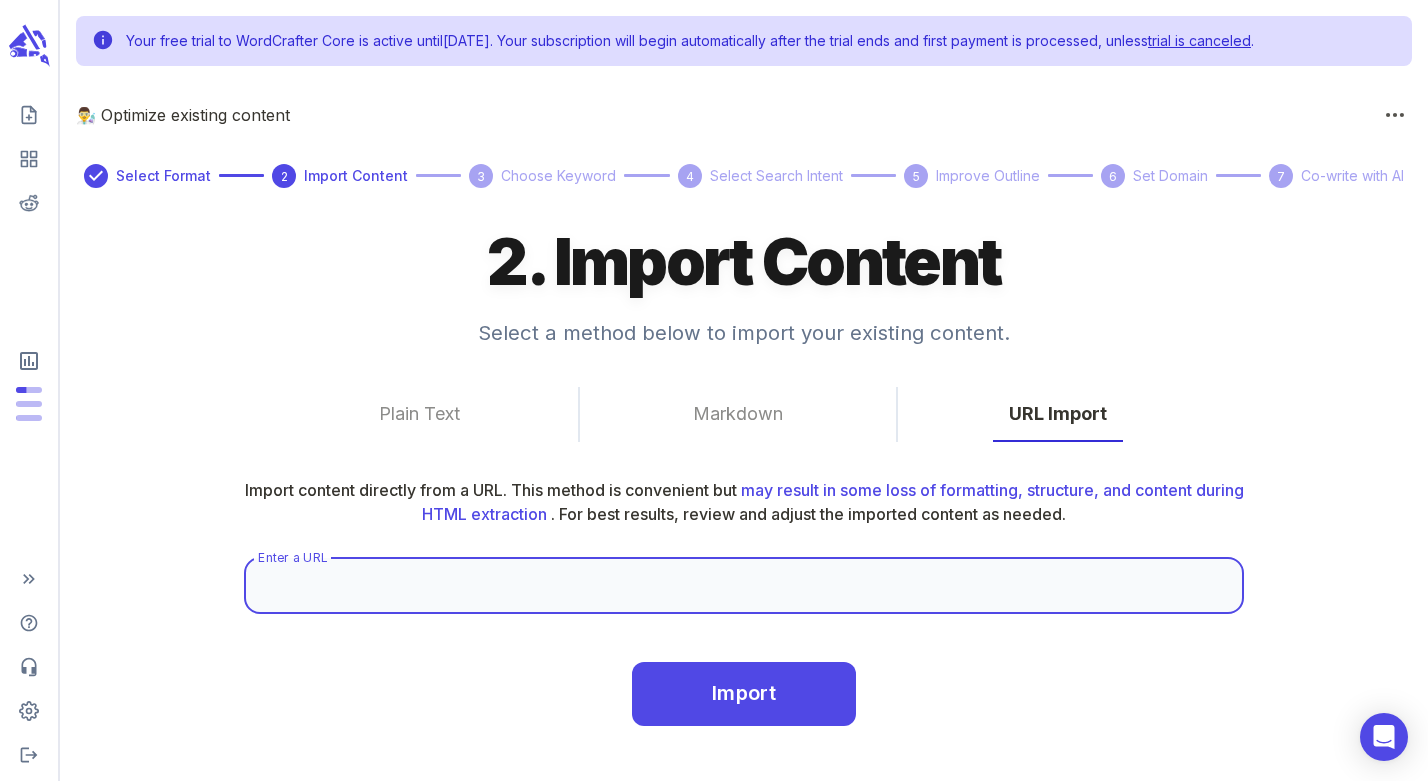 click on "Enter a URL" at bounding box center (744, 586) 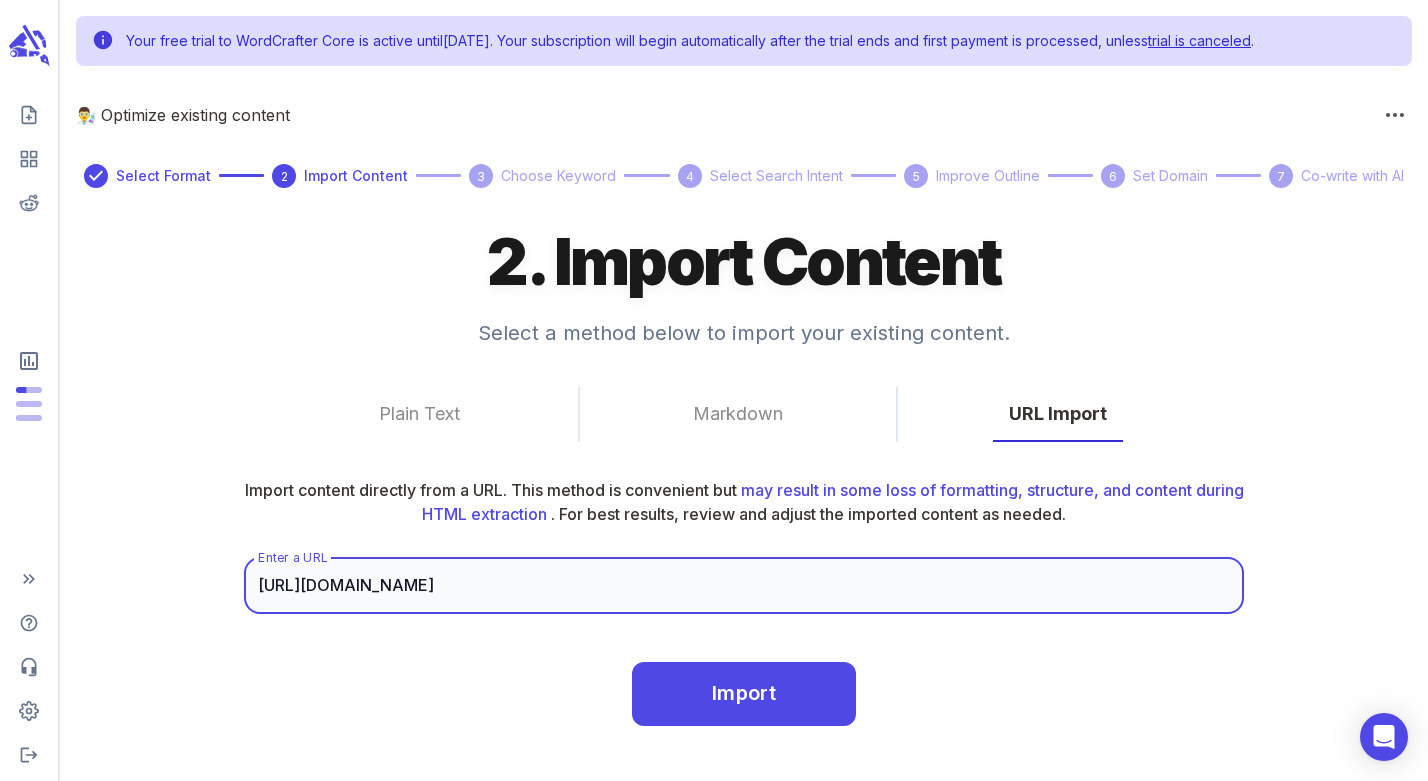 scroll, scrollTop: 9, scrollLeft: 0, axis: vertical 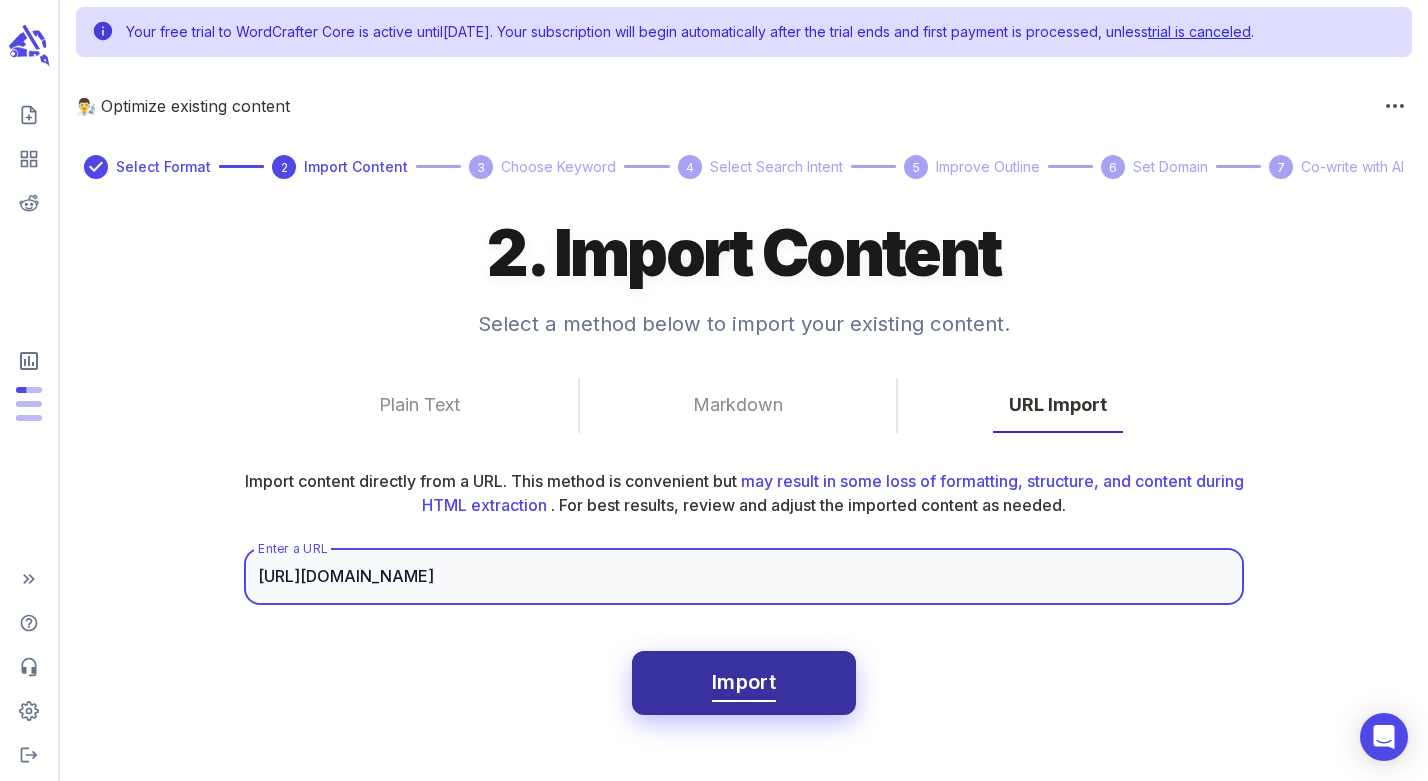 type on "[URL][DOMAIN_NAME]" 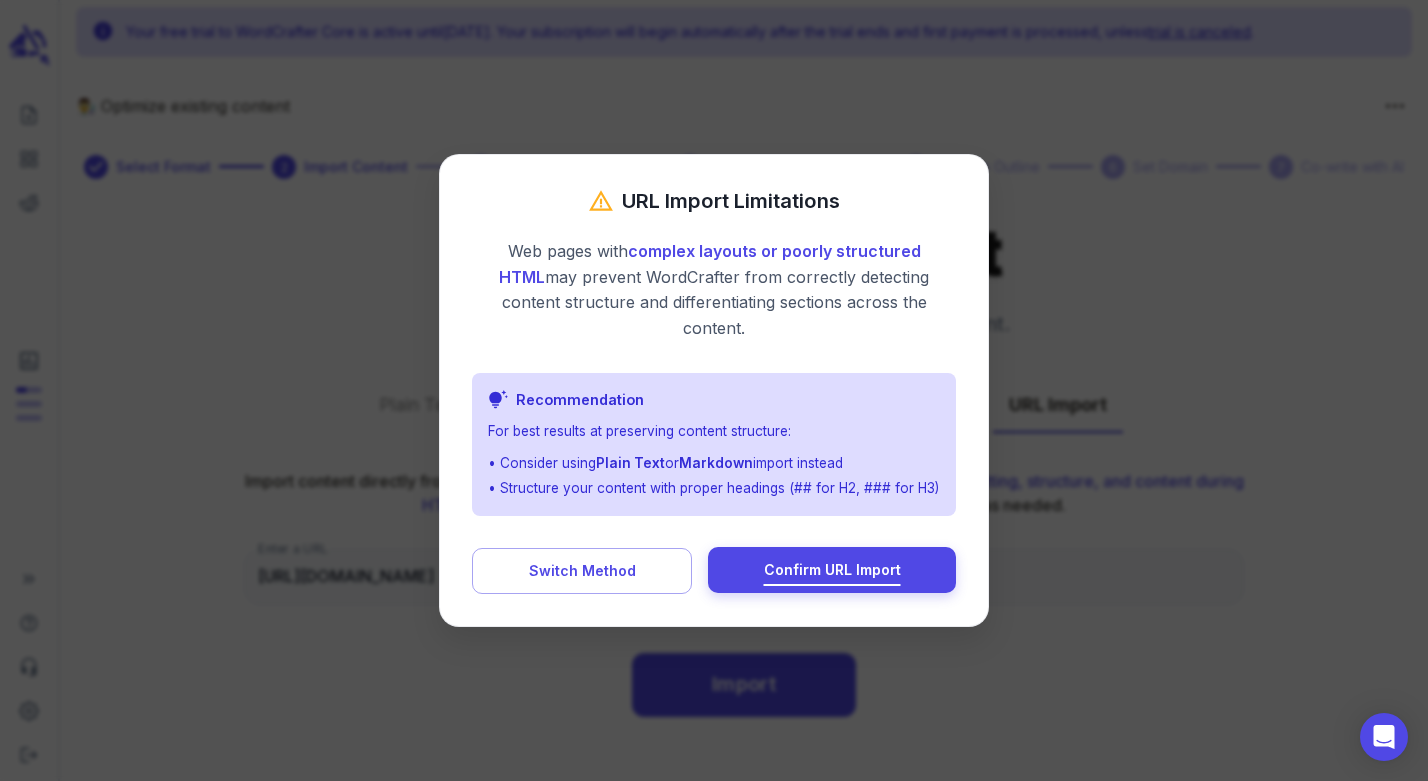 click on "Confirm URL Import" at bounding box center (832, 570) 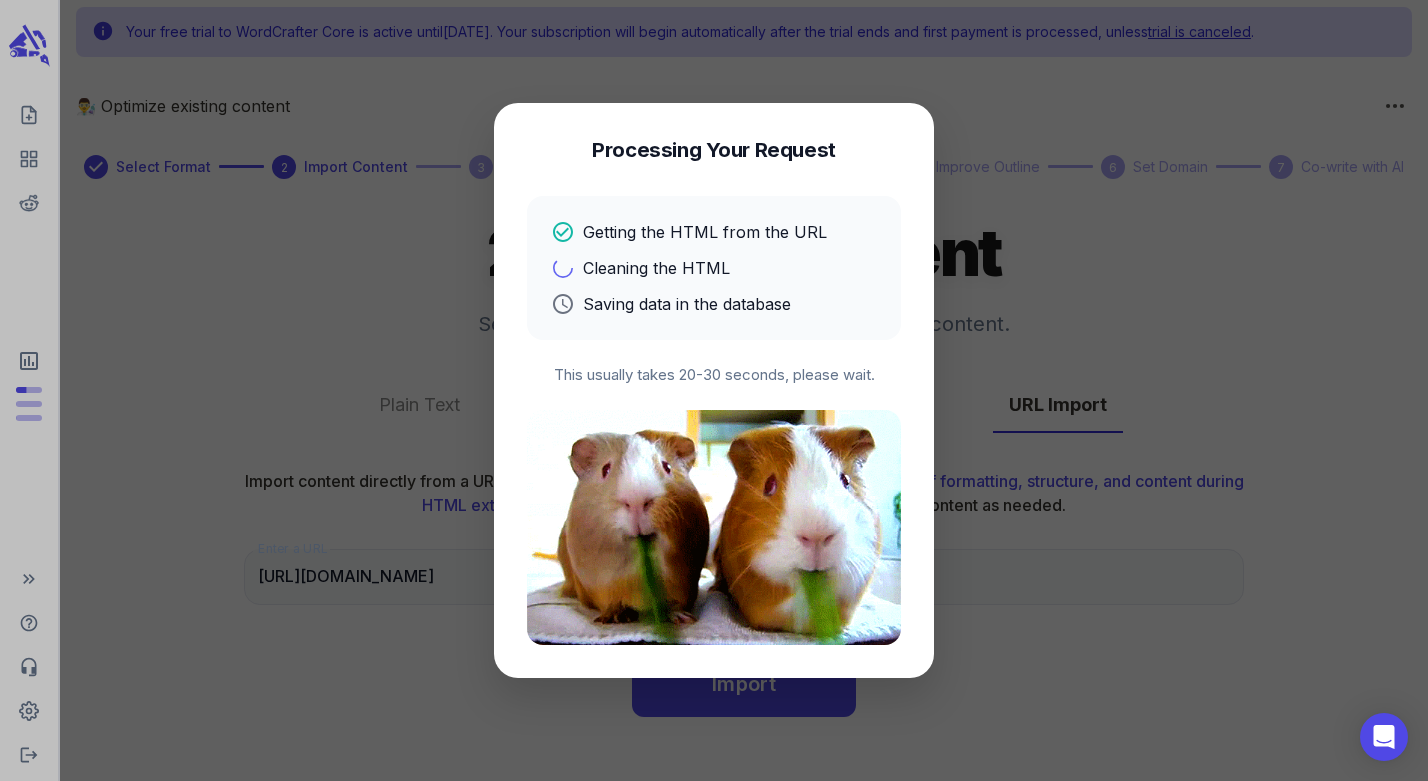 scroll, scrollTop: 0, scrollLeft: 0, axis: both 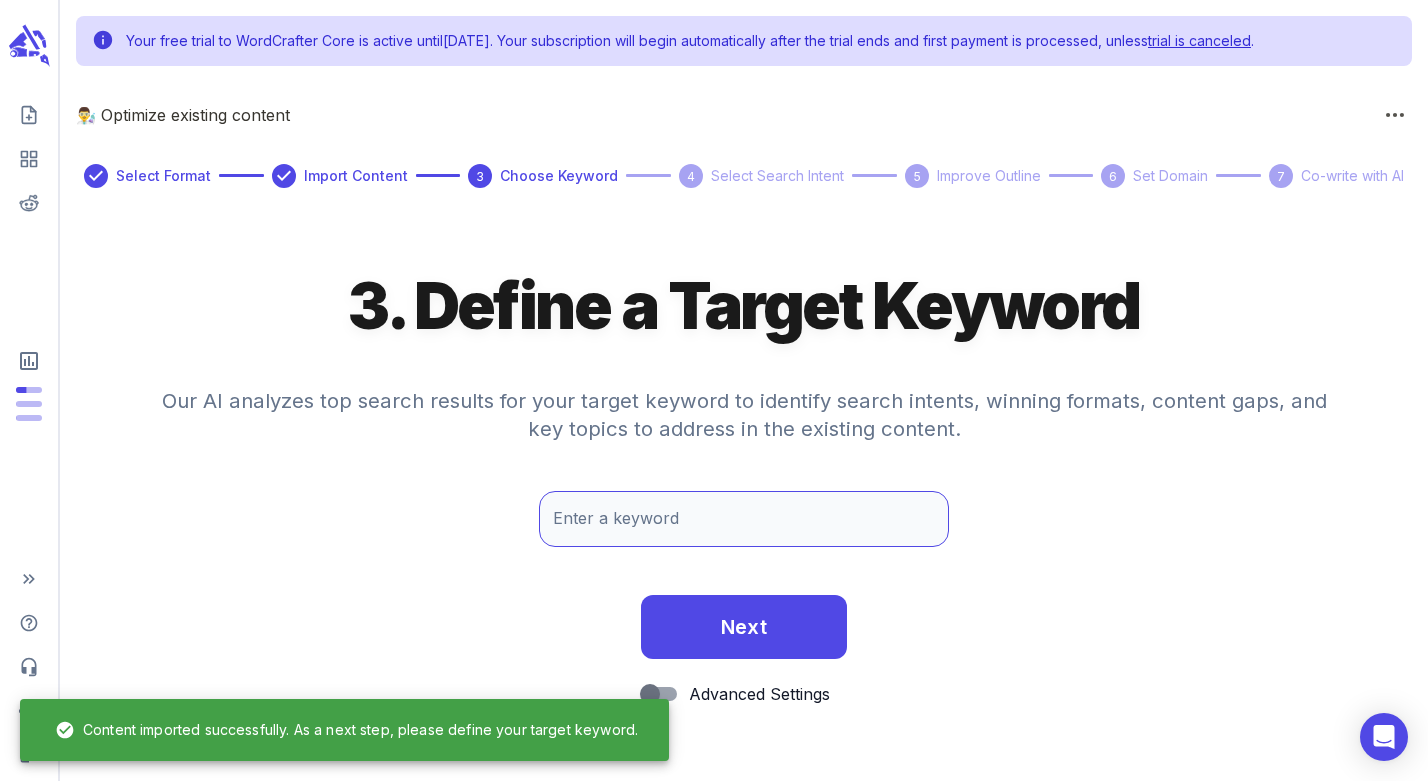 click on "Enter a keyword" at bounding box center [744, 519] 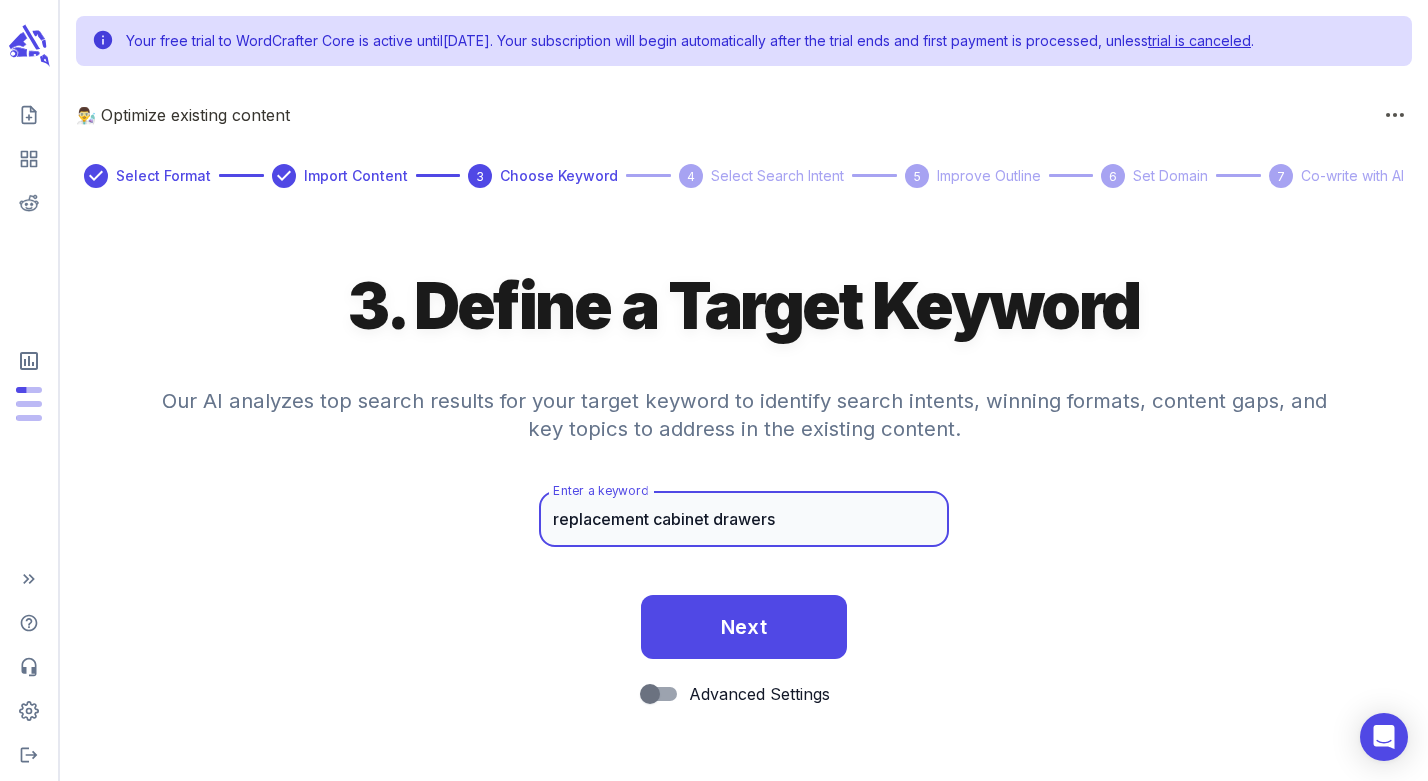 type on "replacement cabinet drawers" 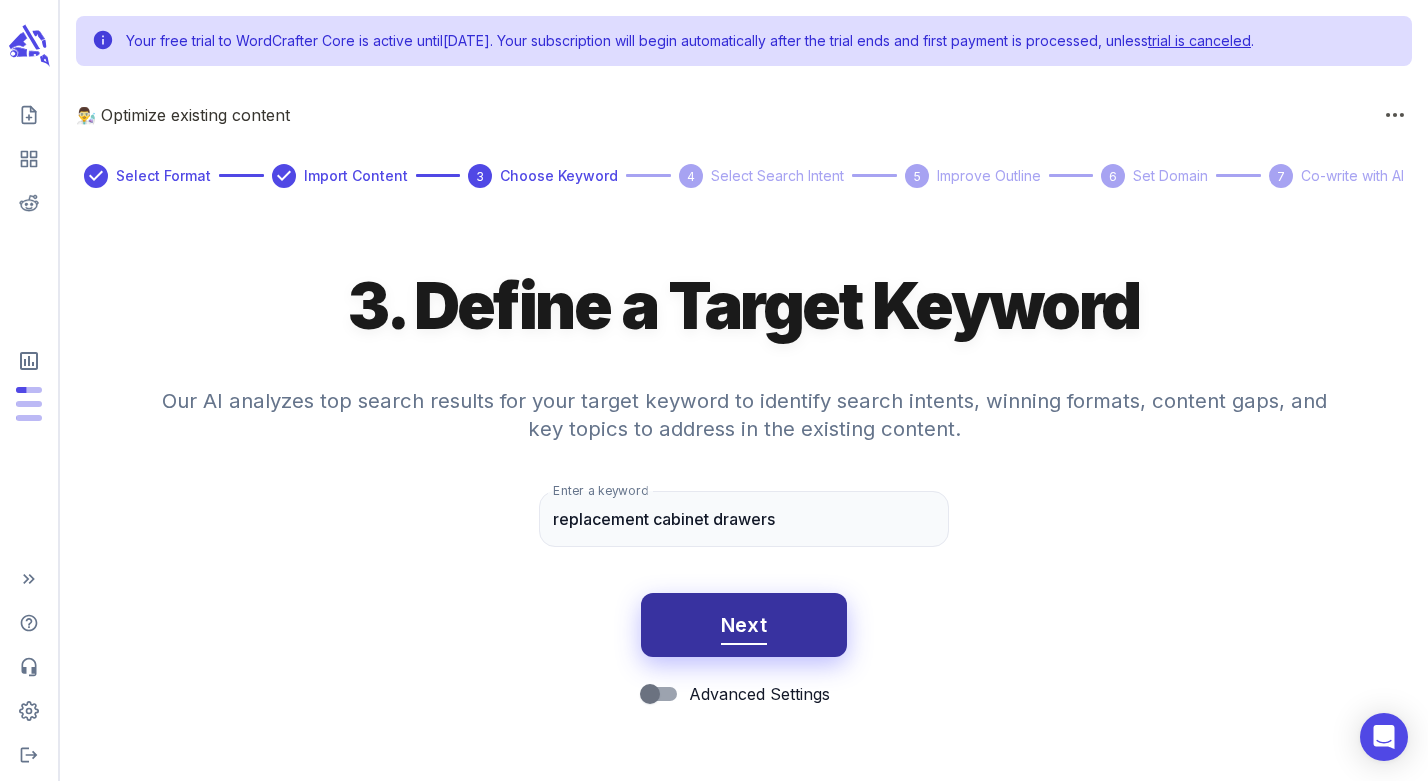 click on "Next" at bounding box center (744, 625) 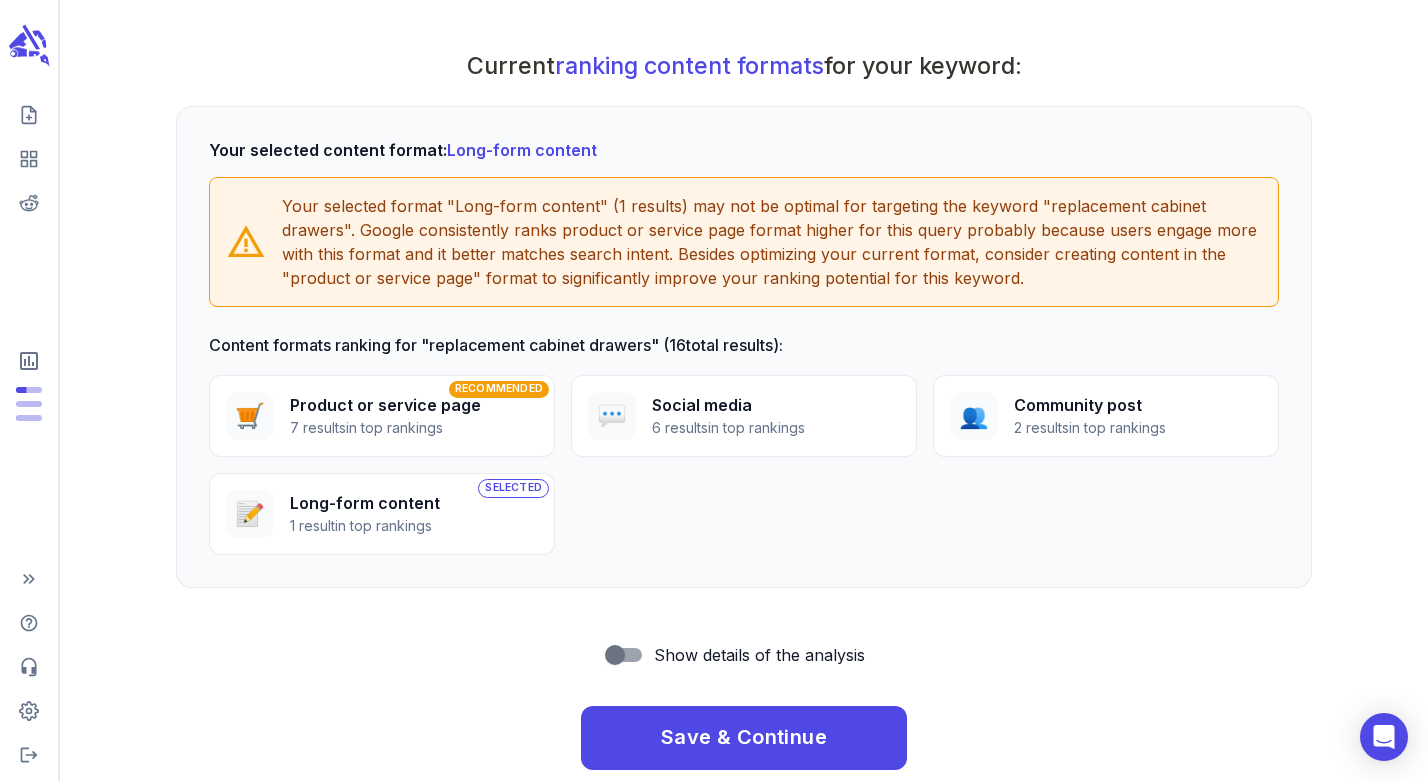 scroll, scrollTop: 822, scrollLeft: 0, axis: vertical 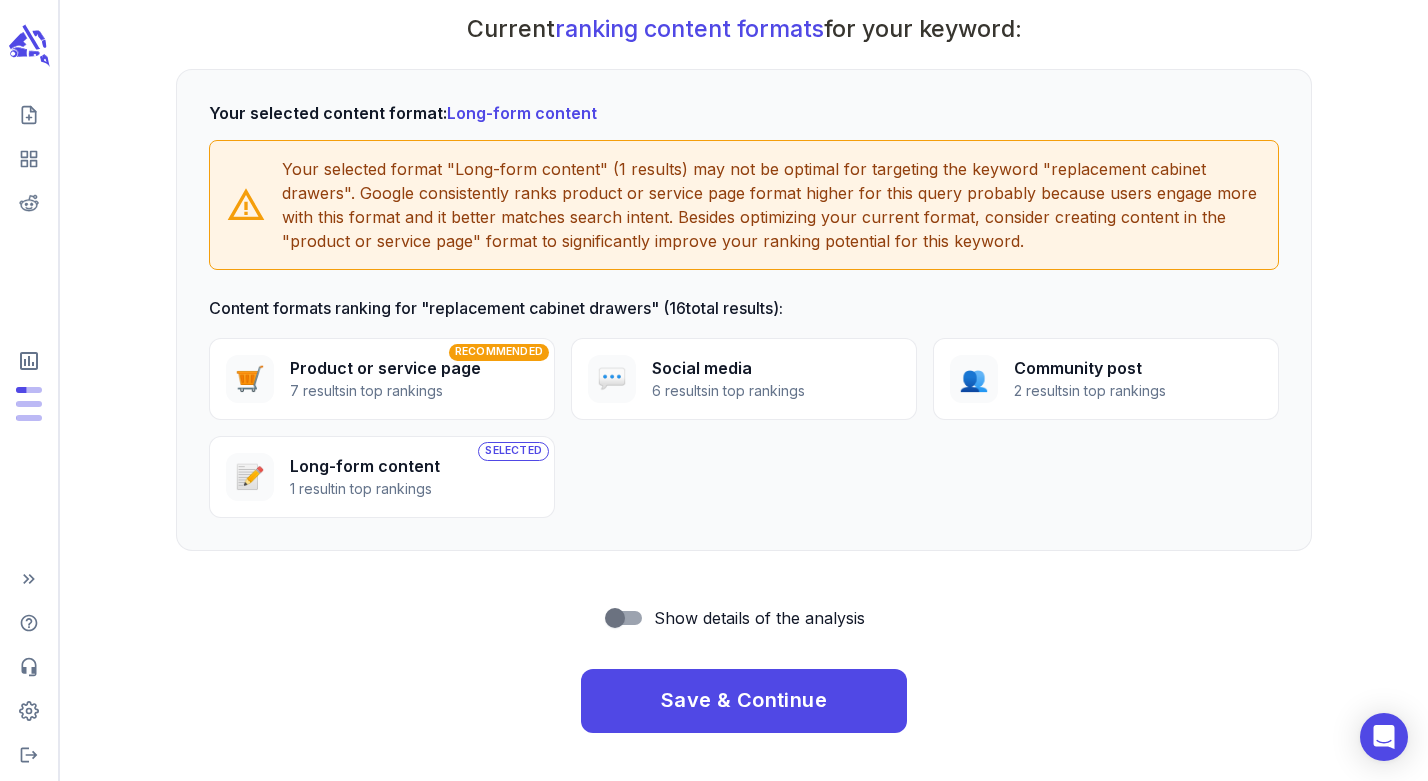 click on "7   results  in top rankings" at bounding box center (385, 391) 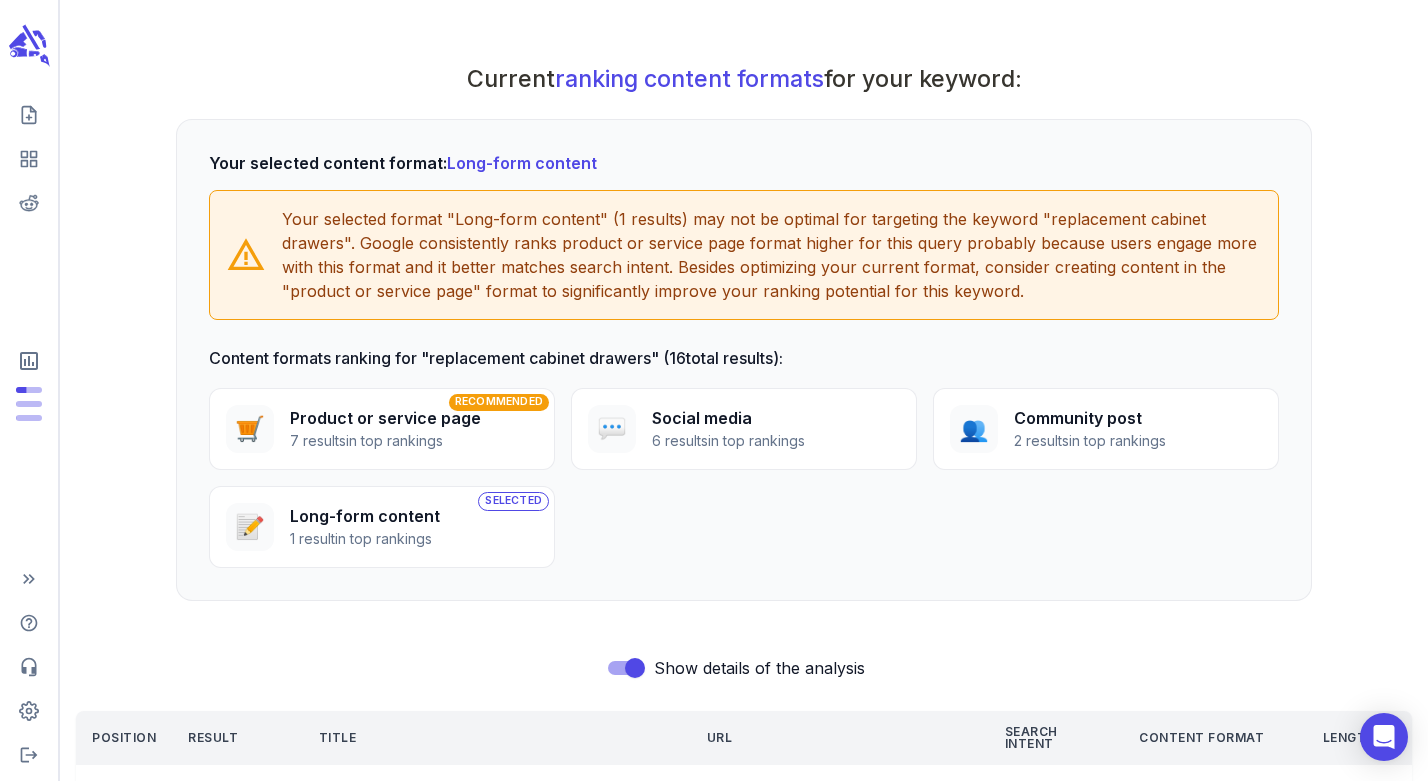 scroll, scrollTop: 776, scrollLeft: 0, axis: vertical 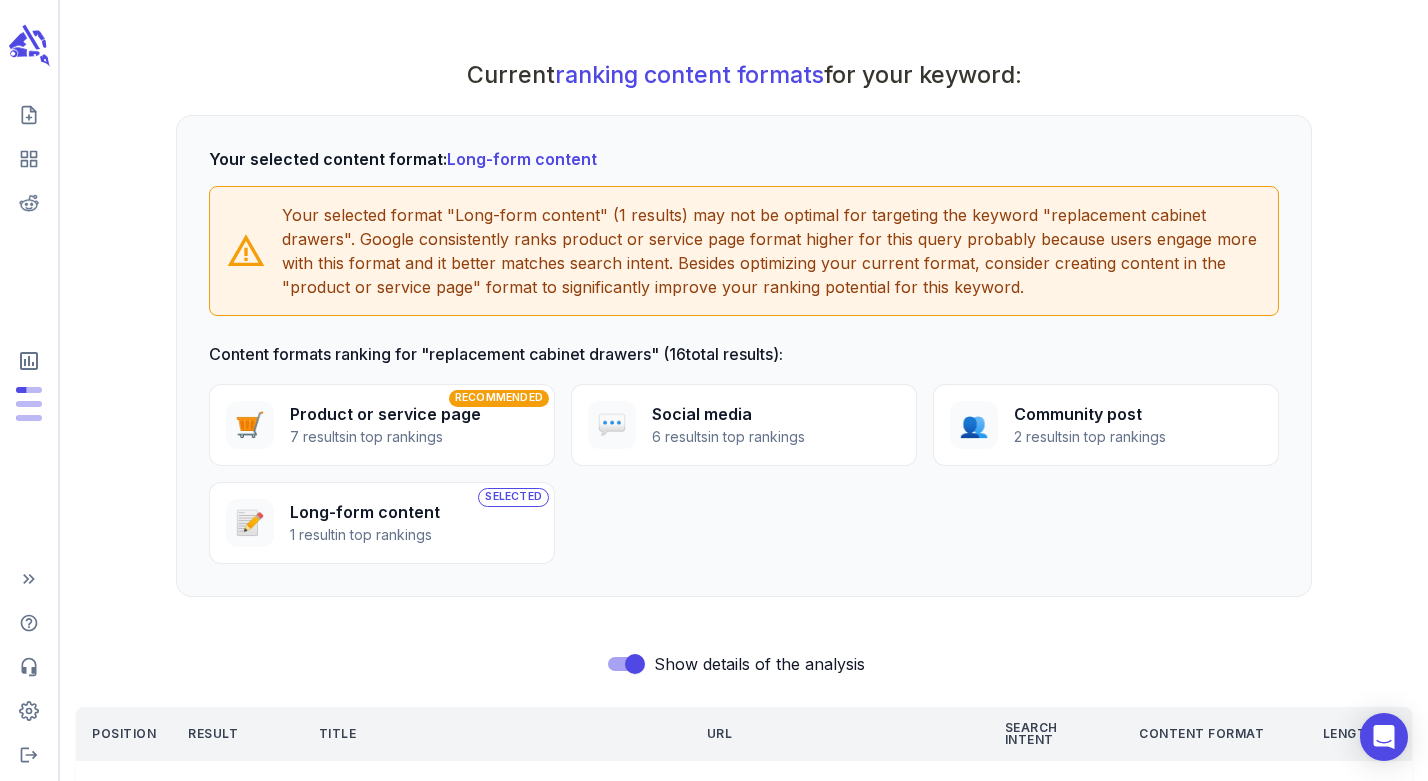 click on "7   results  in top rankings" at bounding box center [385, 437] 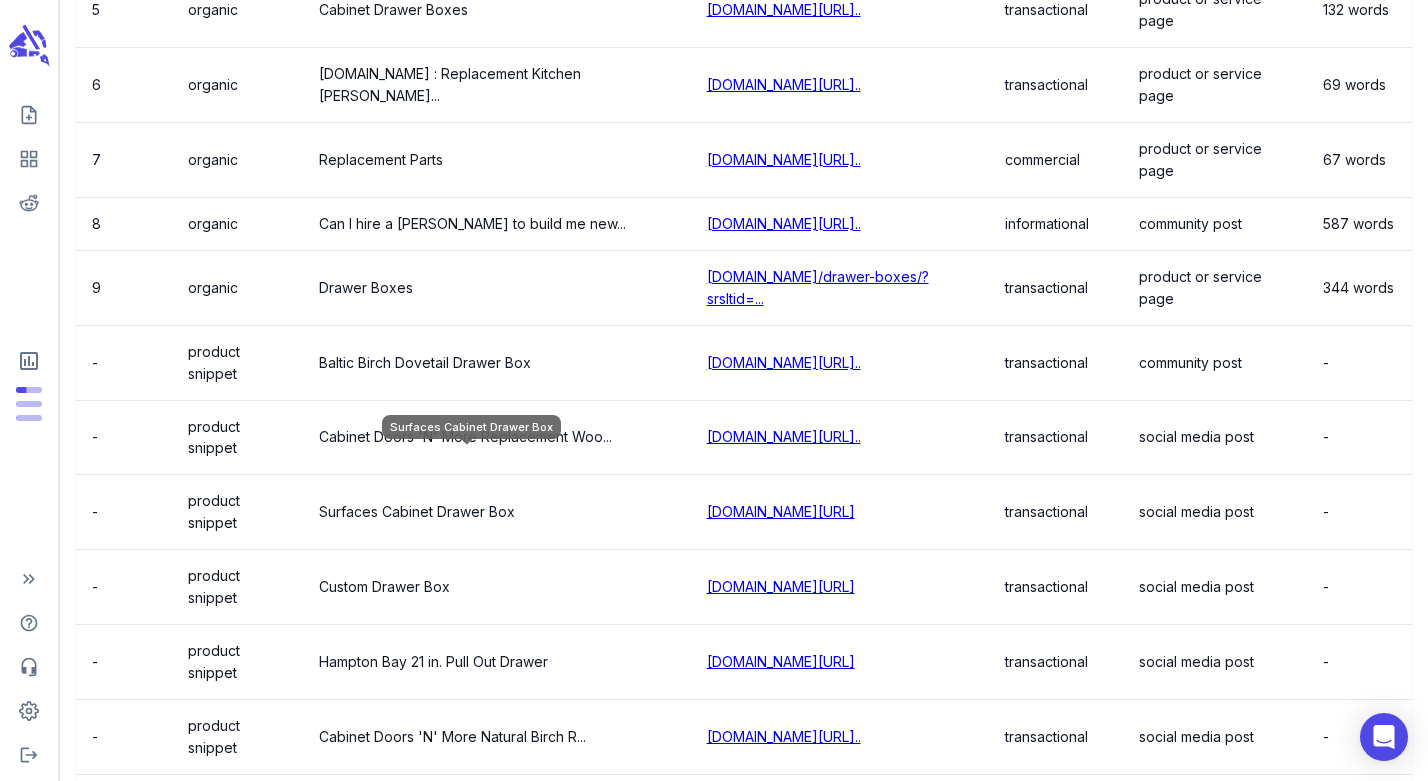 scroll, scrollTop: 2079, scrollLeft: 0, axis: vertical 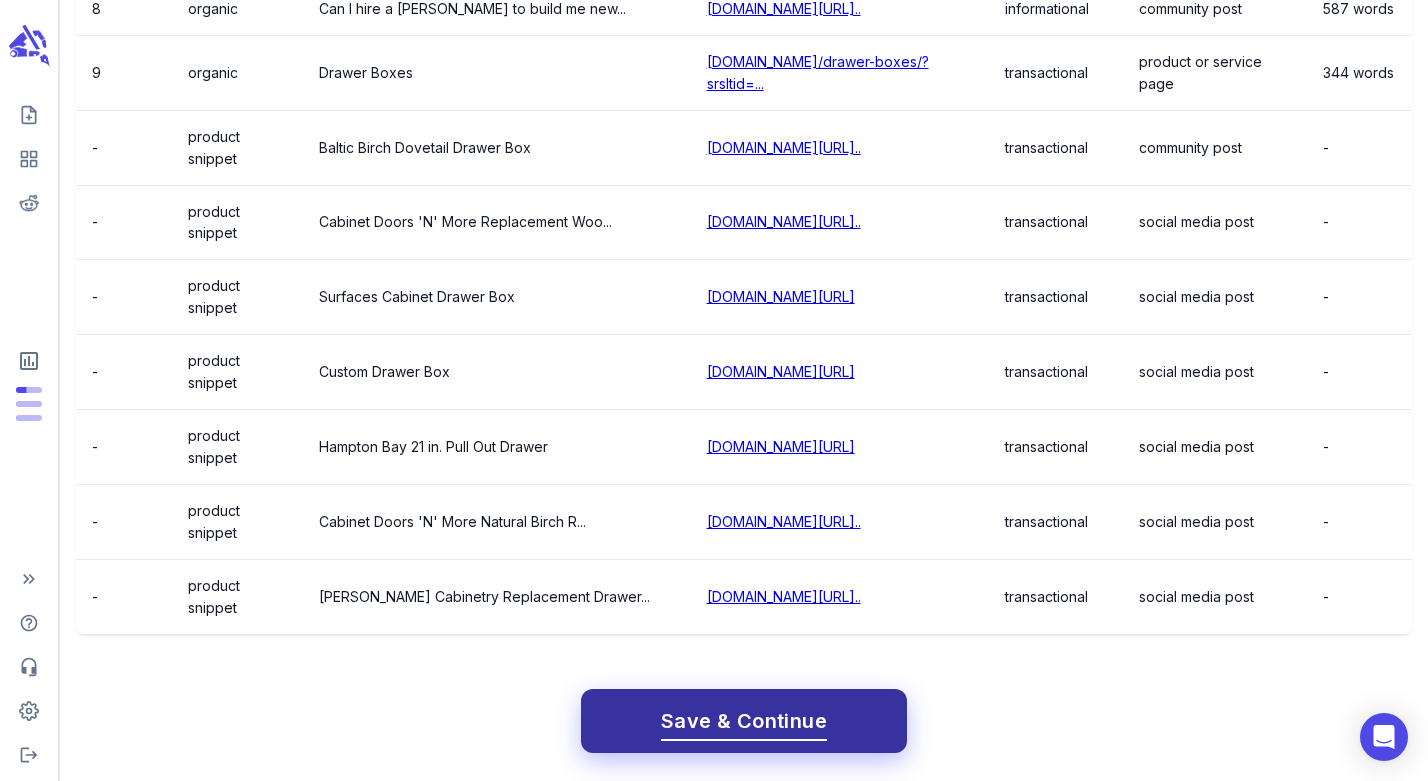 click on "Save & Continue" at bounding box center (744, 721) 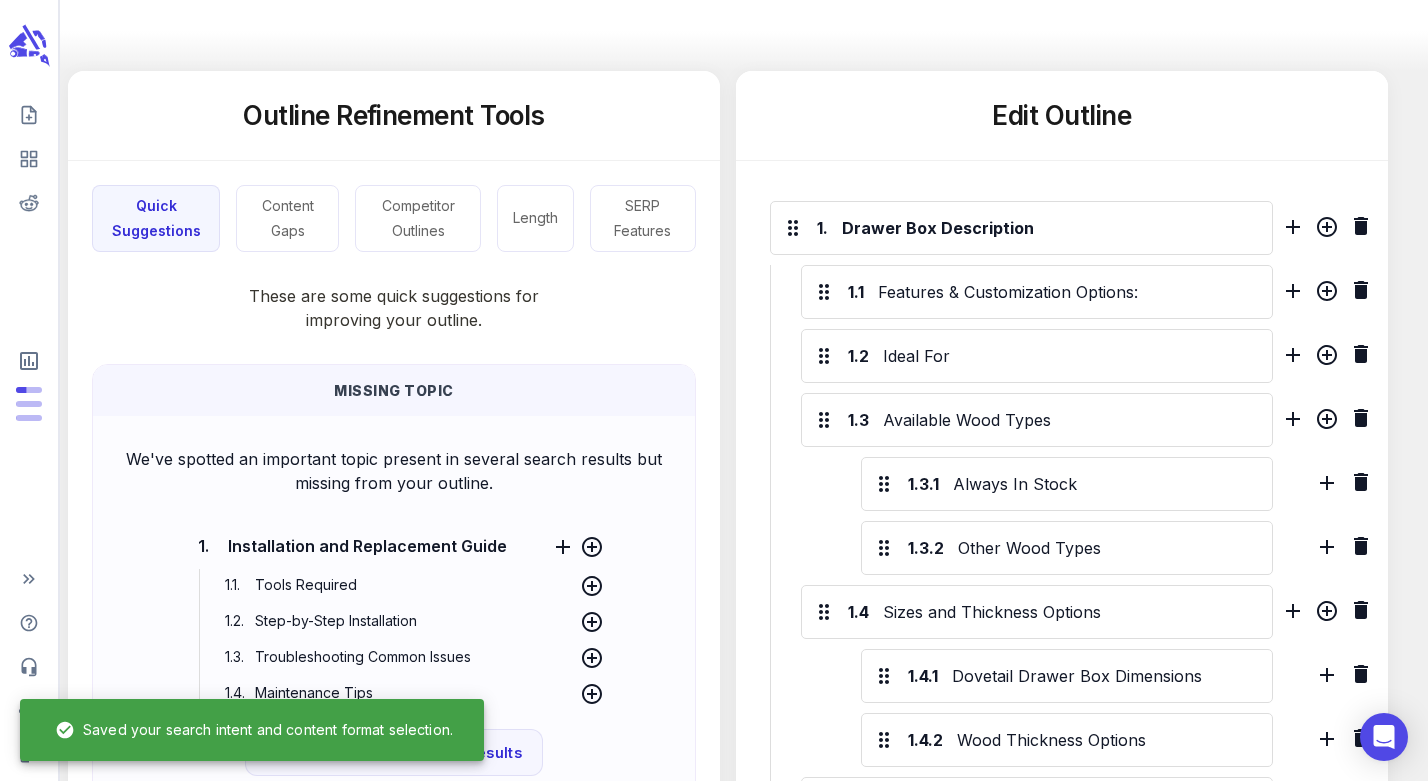 scroll, scrollTop: 475, scrollLeft: 0, axis: vertical 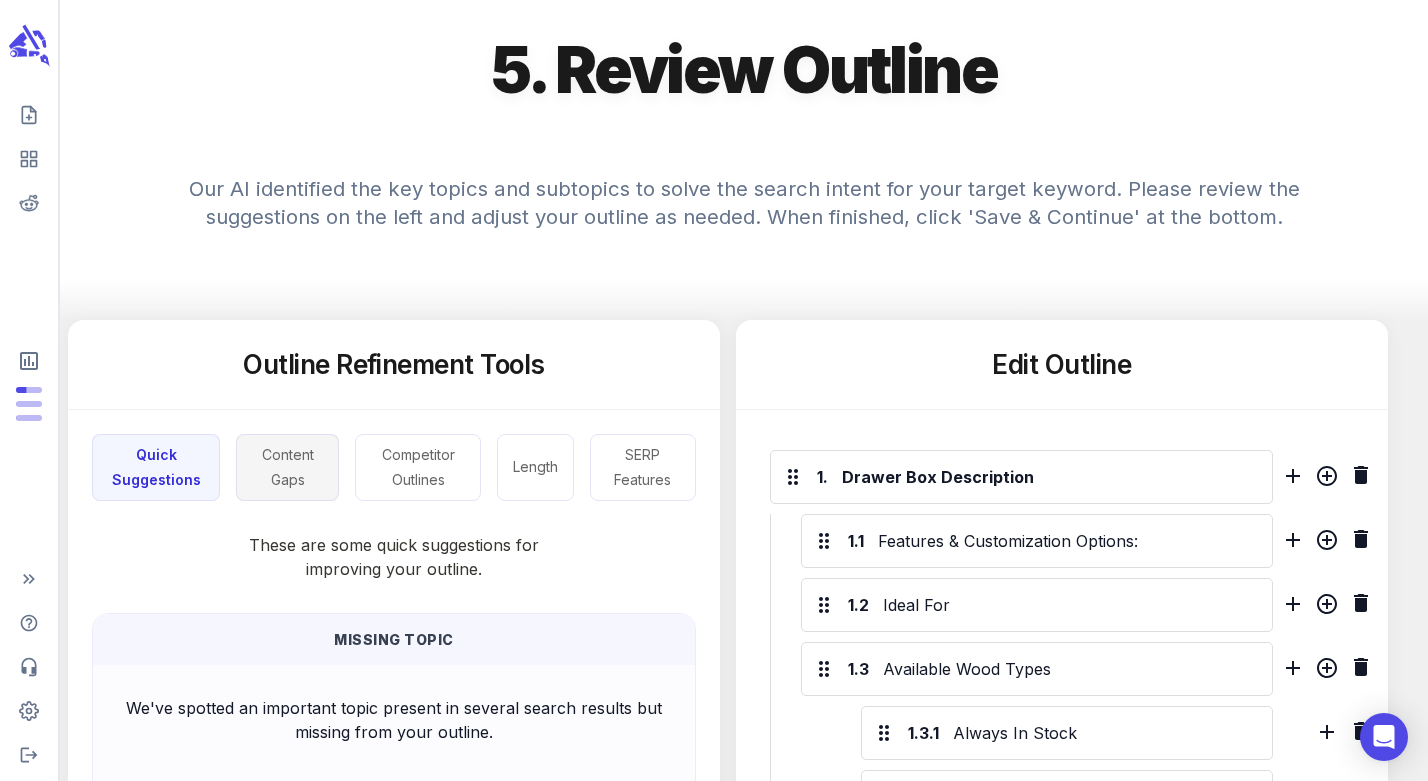 click on "Content Gaps" at bounding box center (287, 467) 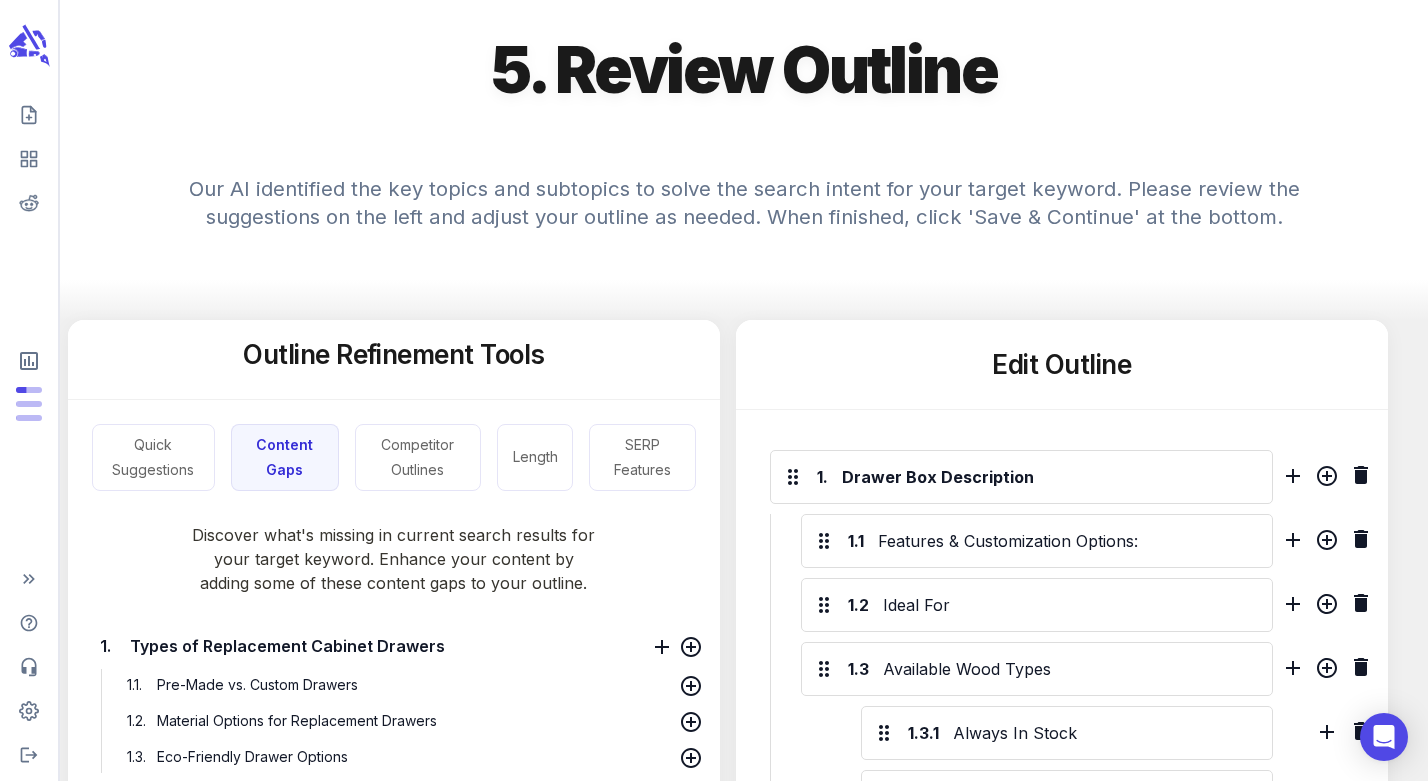 scroll, scrollTop: 0, scrollLeft: 0, axis: both 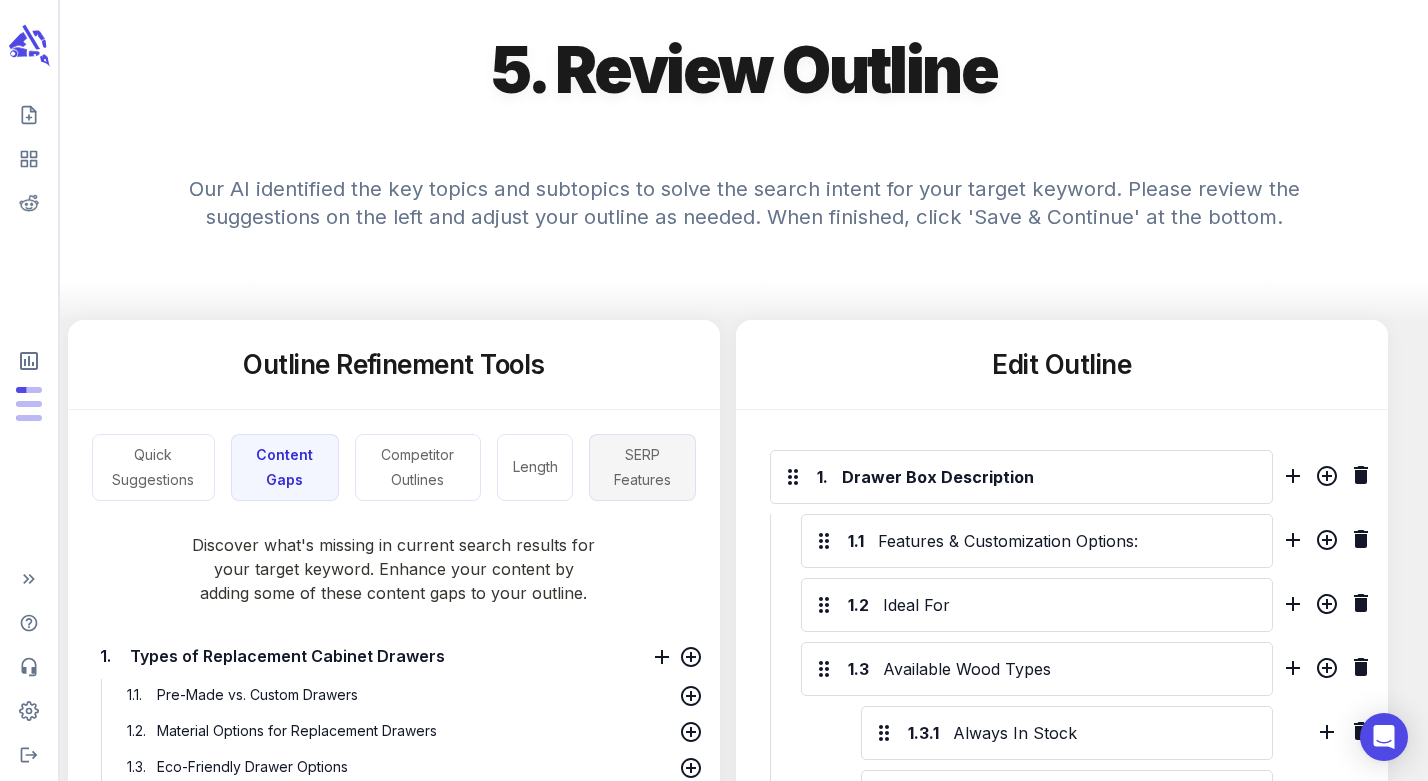click on "SERP Features" at bounding box center [642, 467] 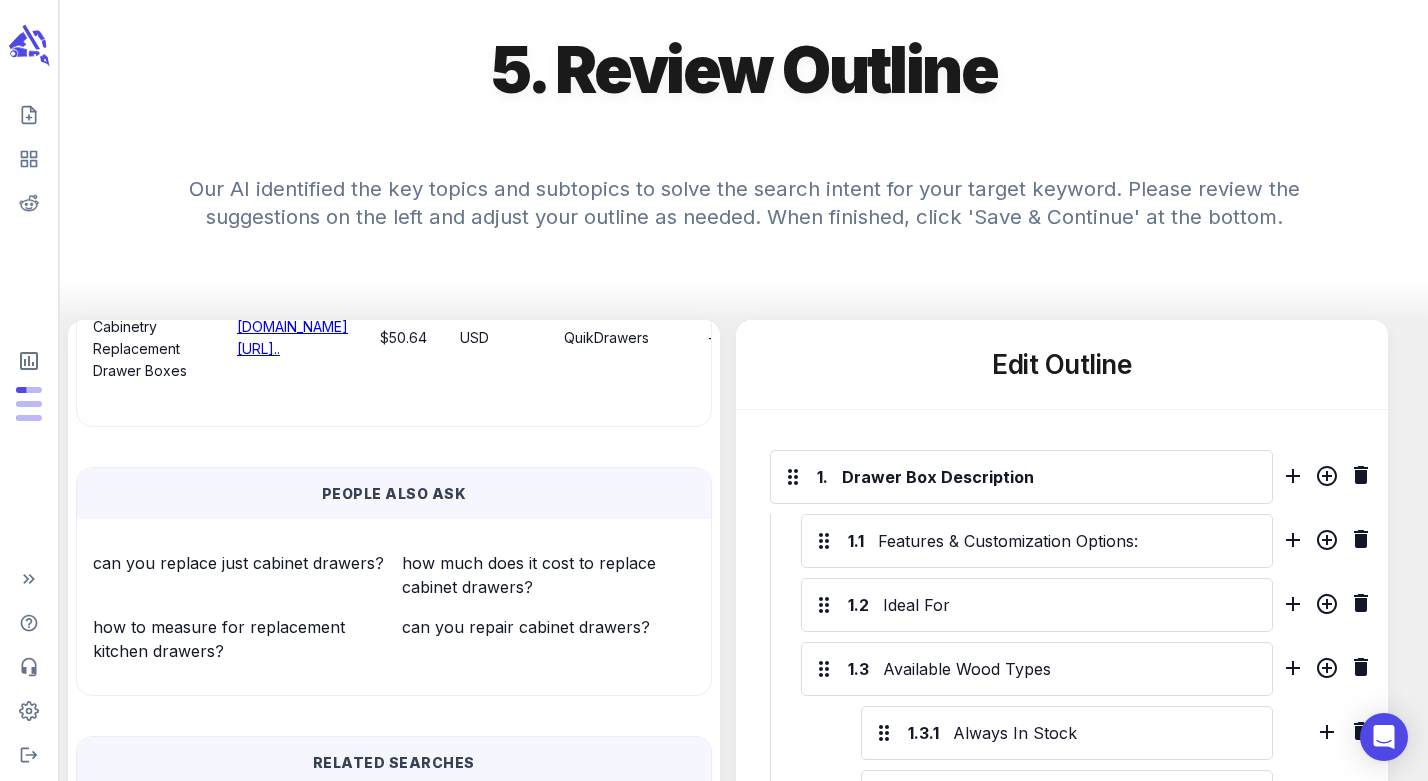 scroll, scrollTop: 1649, scrollLeft: 0, axis: vertical 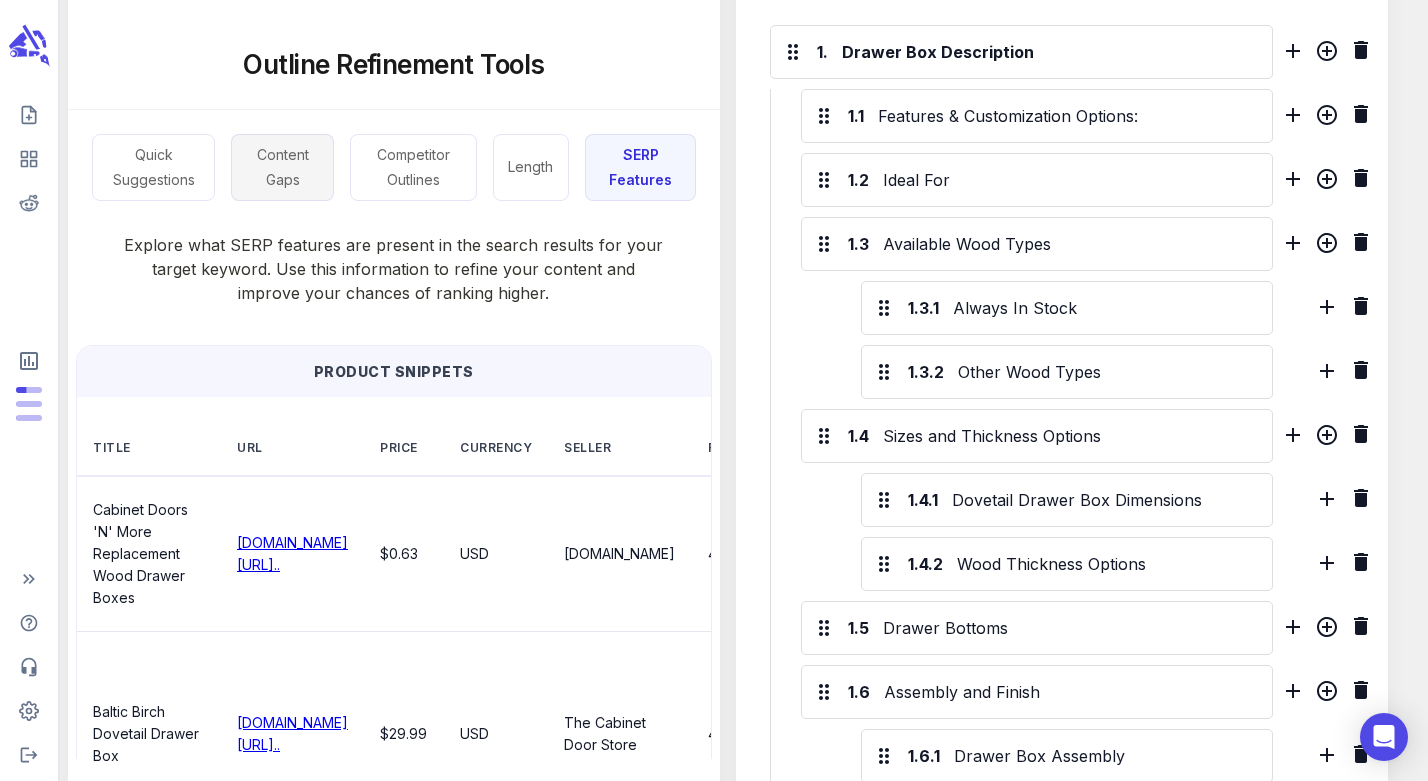 click on "Content Gaps" at bounding box center (282, 167) 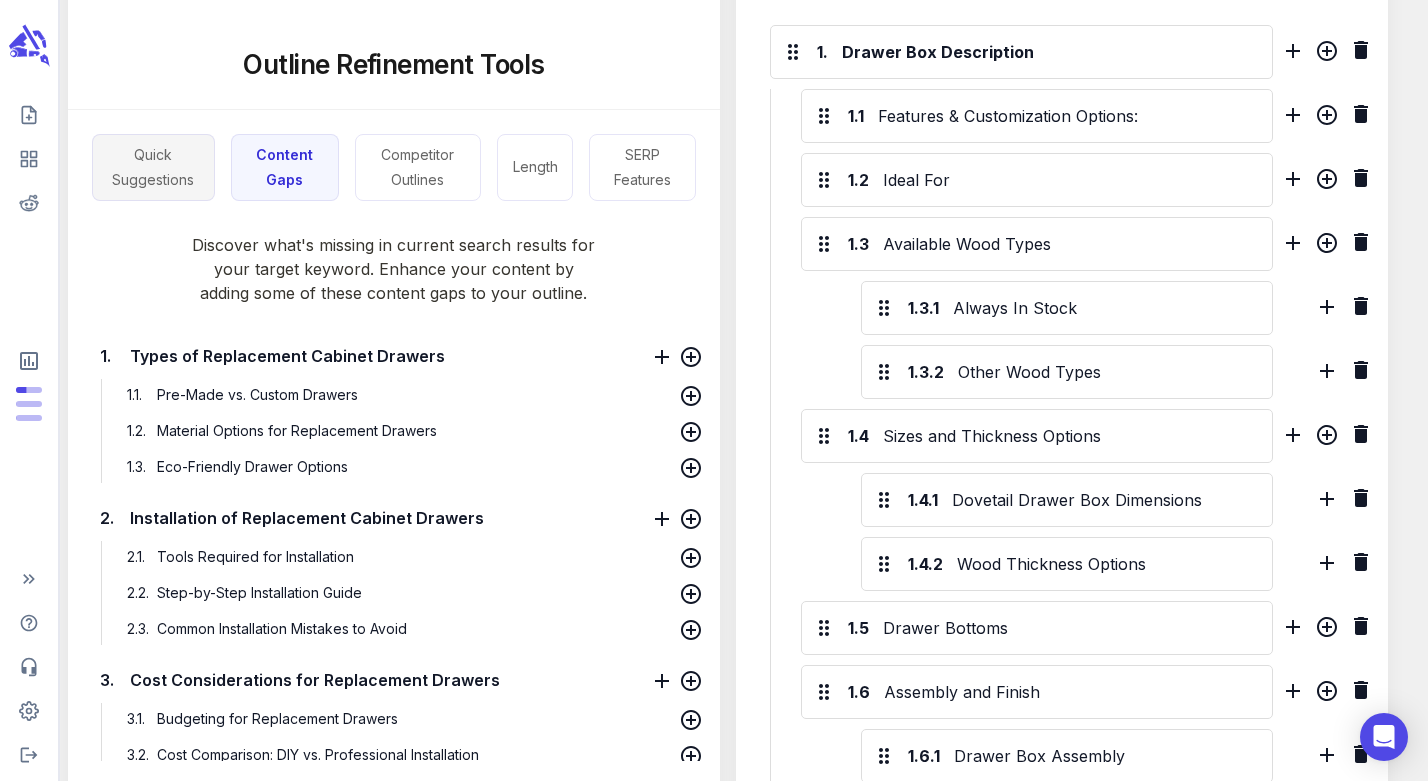 click on "Quick Suggestions" at bounding box center [153, 167] 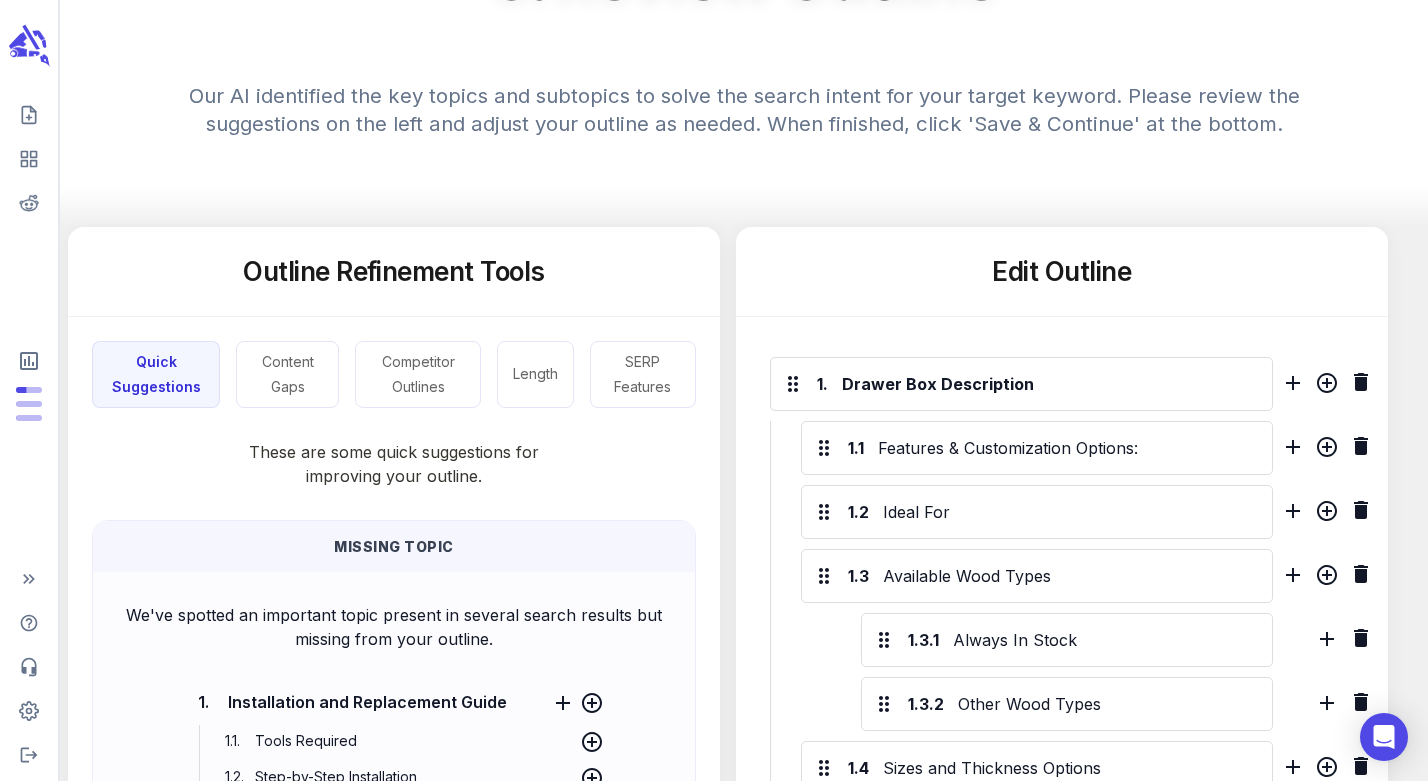 scroll, scrollTop: 304, scrollLeft: 0, axis: vertical 